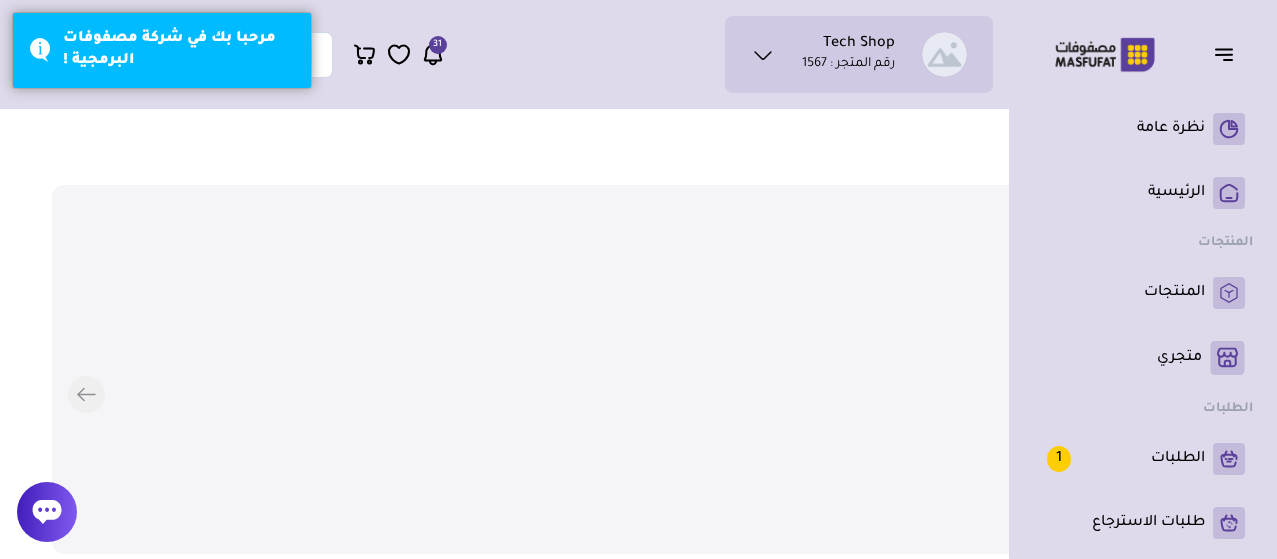 scroll, scrollTop: 0, scrollLeft: 0, axis: both 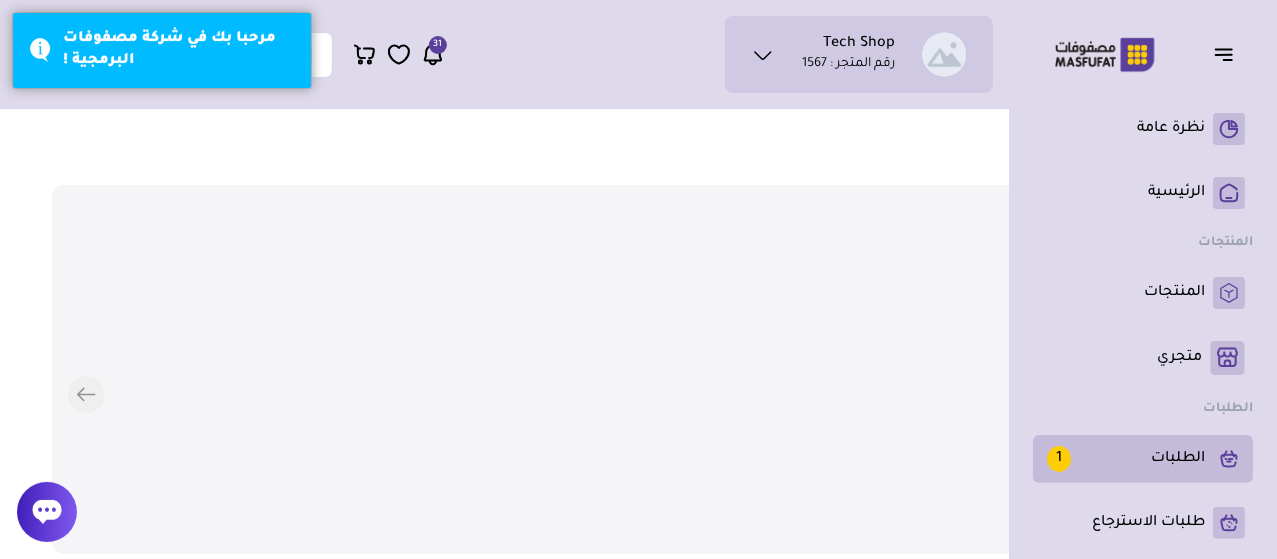 click on "الطلبات
1" at bounding box center (1126, 459) 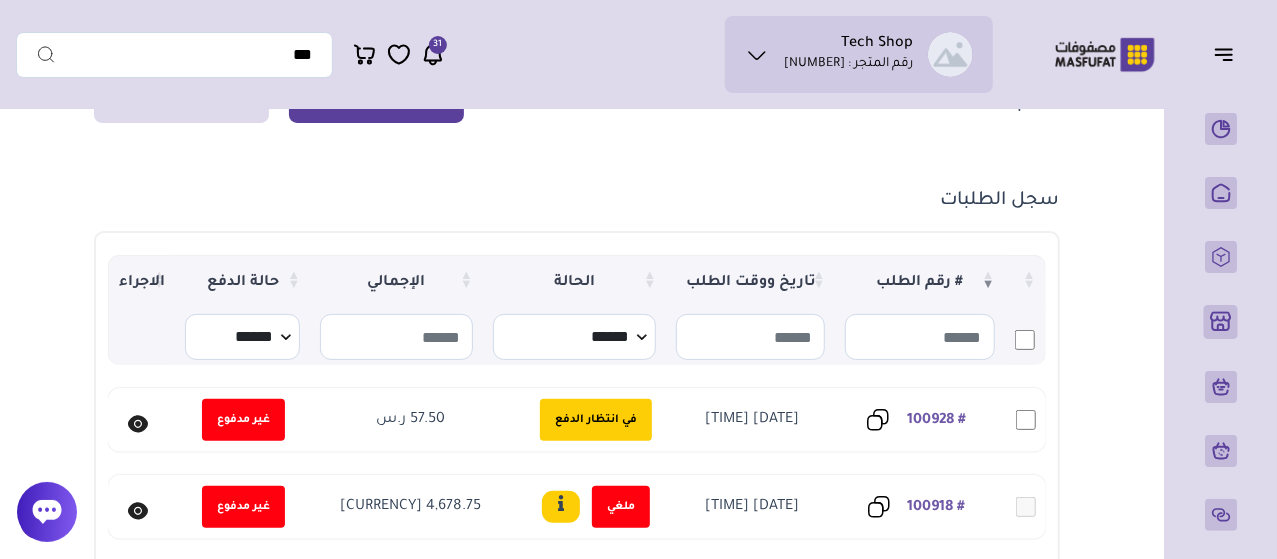 scroll, scrollTop: 200, scrollLeft: 0, axis: vertical 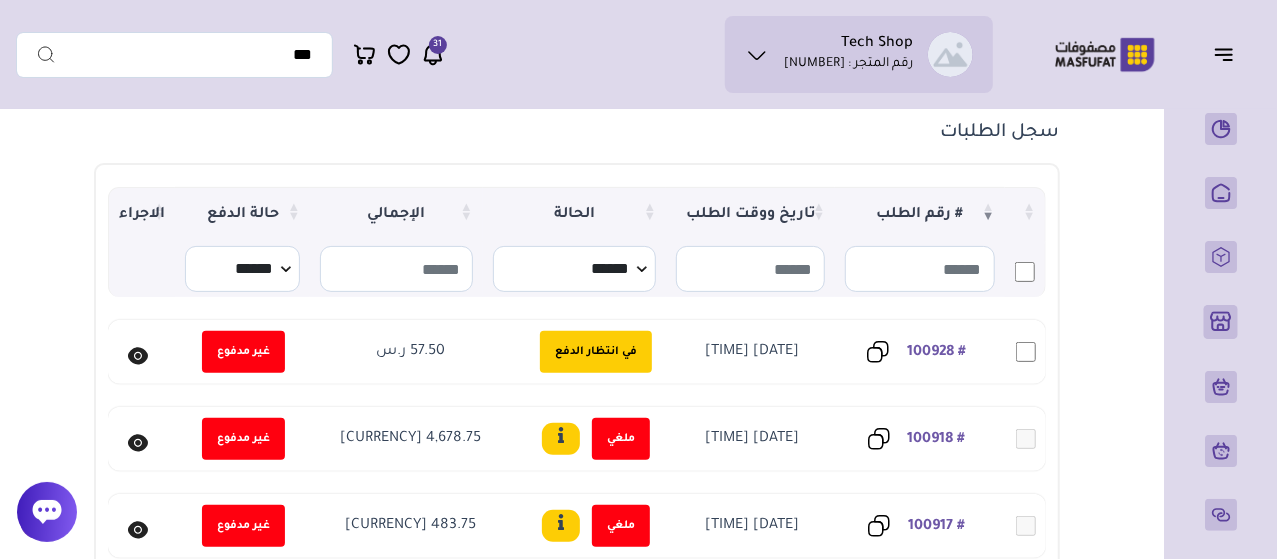click at bounding box center (138, 355) 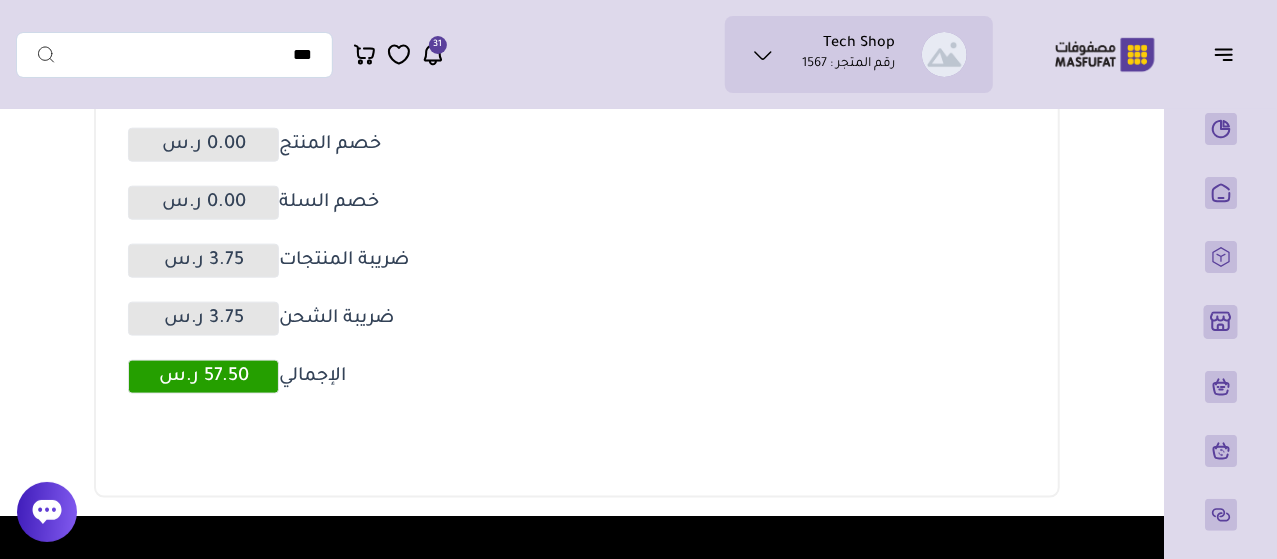 scroll, scrollTop: 1100, scrollLeft: 0, axis: vertical 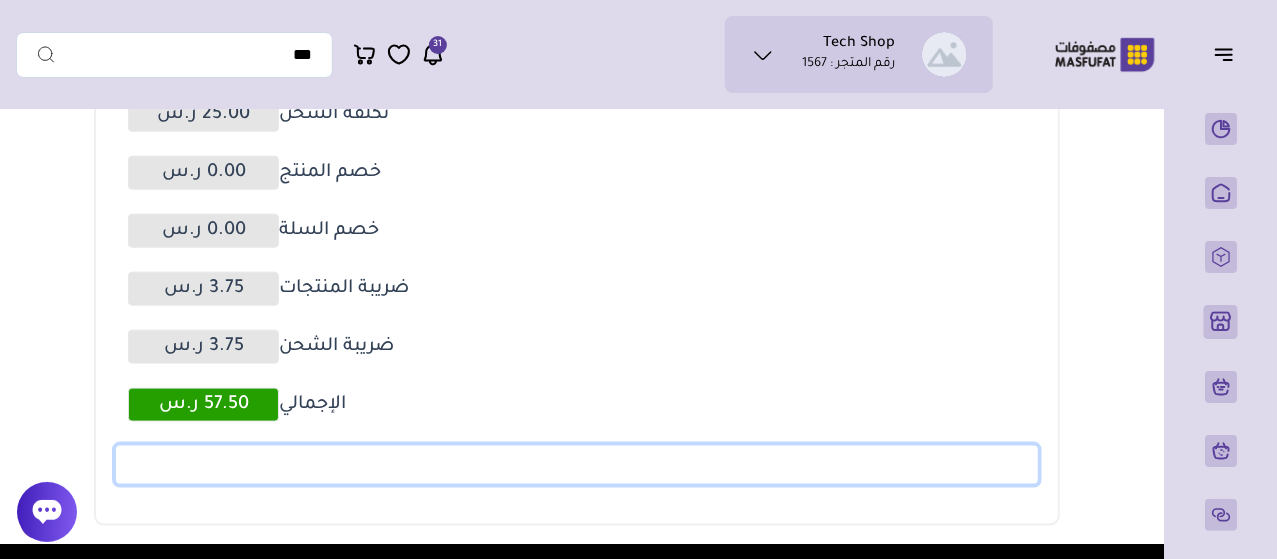 click on "إتمام الدفع" at bounding box center (576, 465) 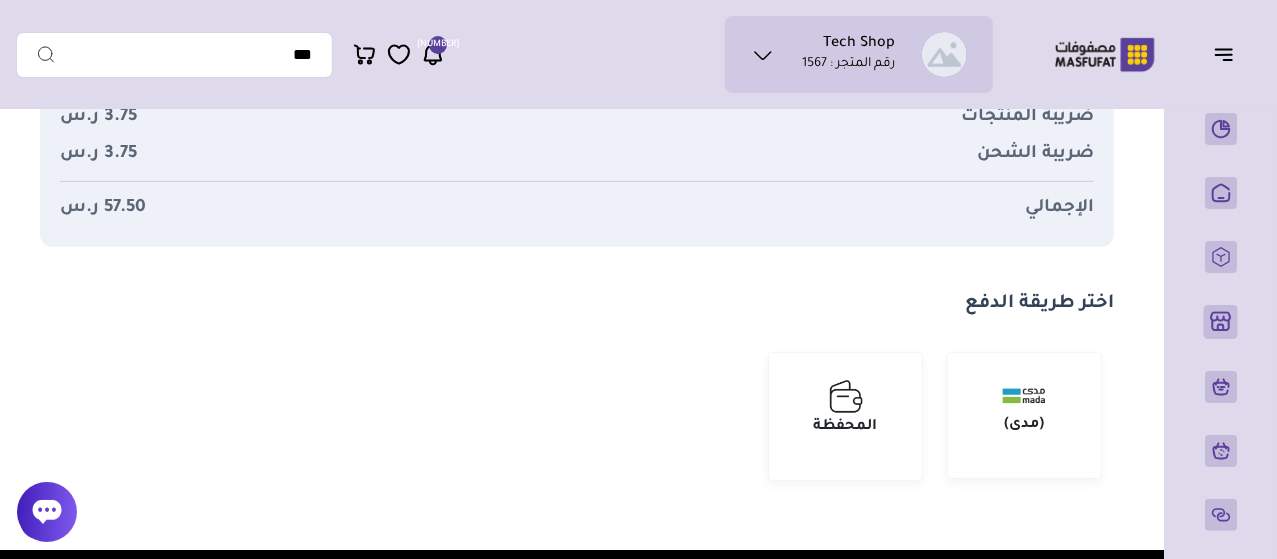 scroll, scrollTop: 0, scrollLeft: 0, axis: both 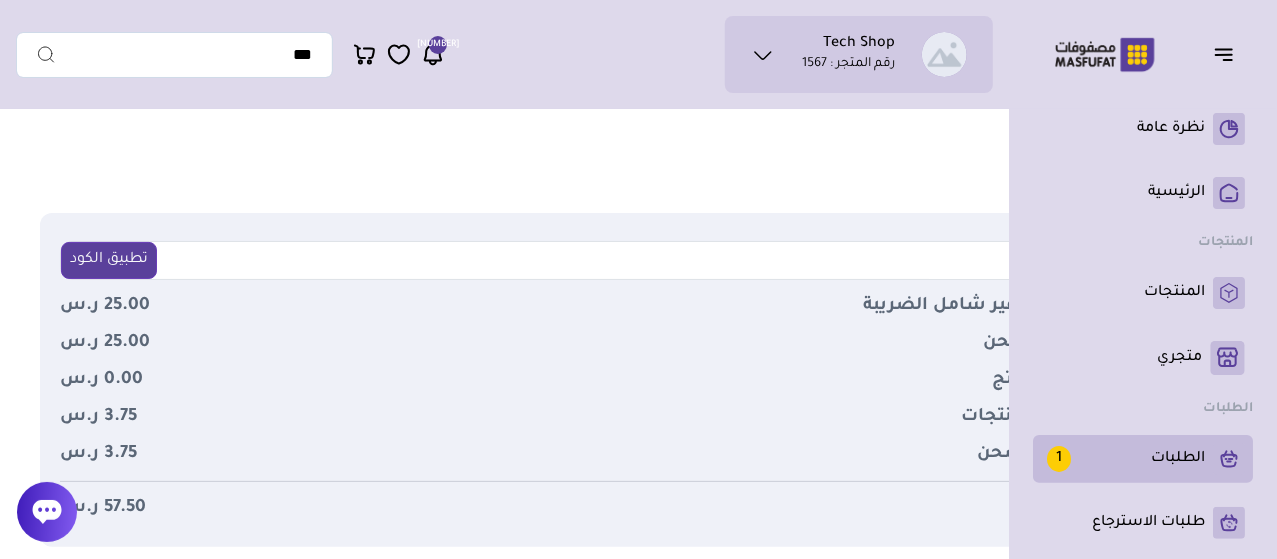 click on "الطلبات
1" at bounding box center [1143, 459] 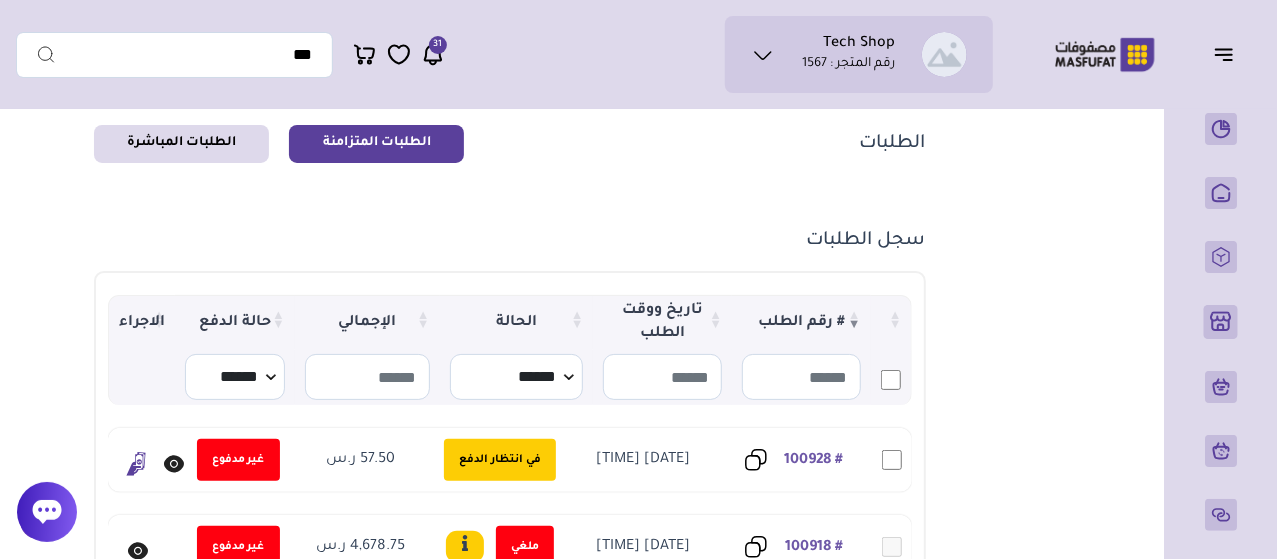 scroll, scrollTop: 100, scrollLeft: 0, axis: vertical 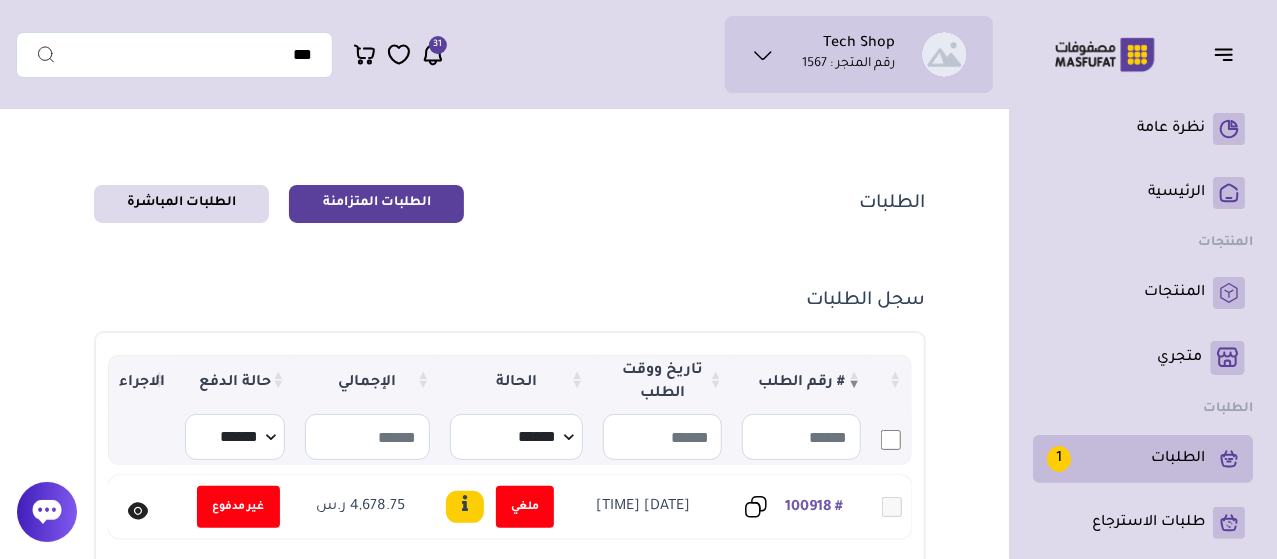 click on "الطلبات
1" at bounding box center (1126, 459) 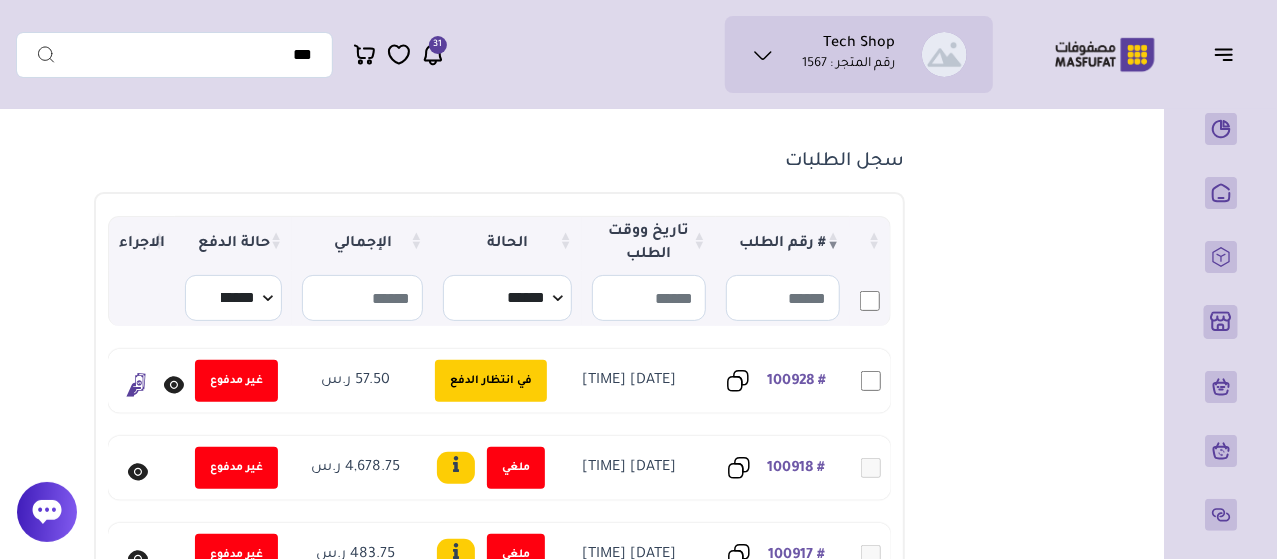 scroll, scrollTop: 0, scrollLeft: 0, axis: both 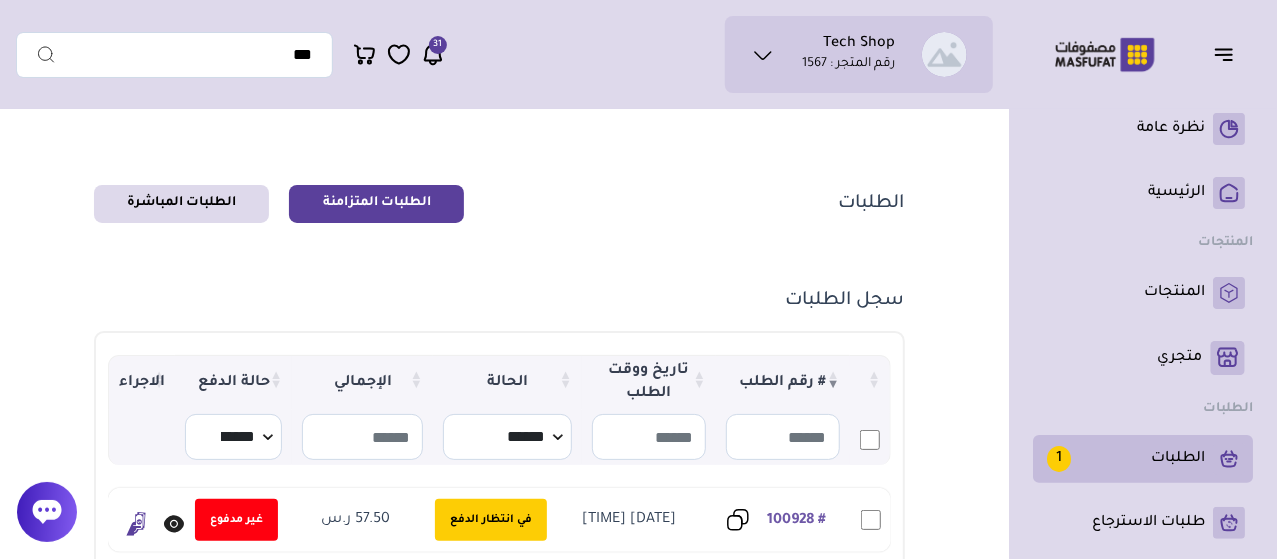 click on "الطلبات
1" at bounding box center [1143, 459] 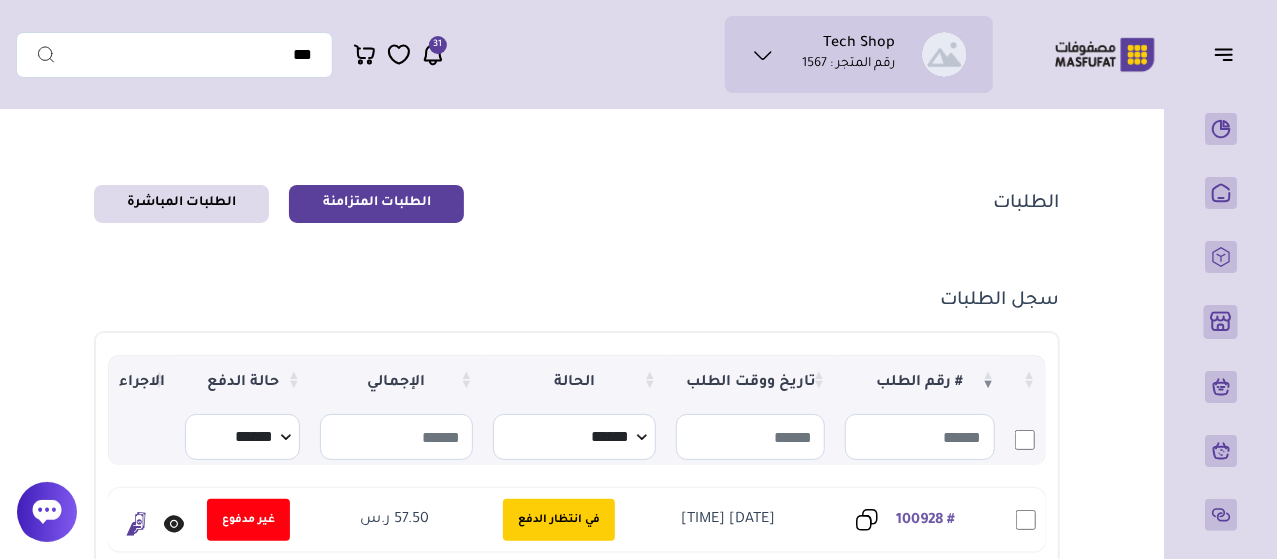 scroll, scrollTop: 200, scrollLeft: 0, axis: vertical 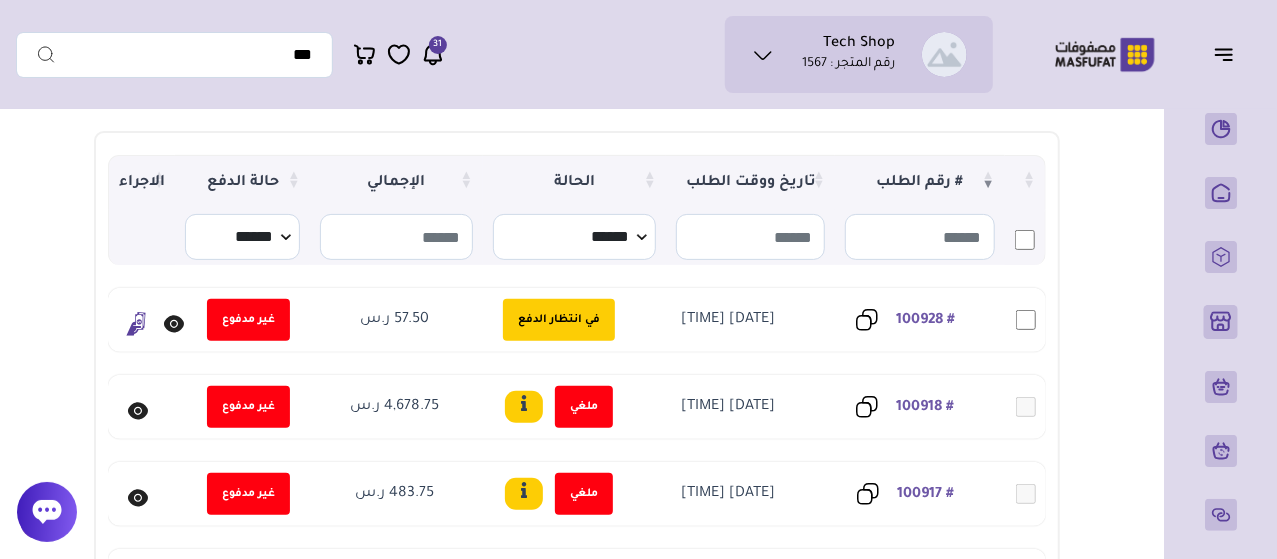 click on "# رقم الطلب
تاريخ ووقت الطلب
الحالة
الإجمالي
حالة الدفع" at bounding box center [576, 842] 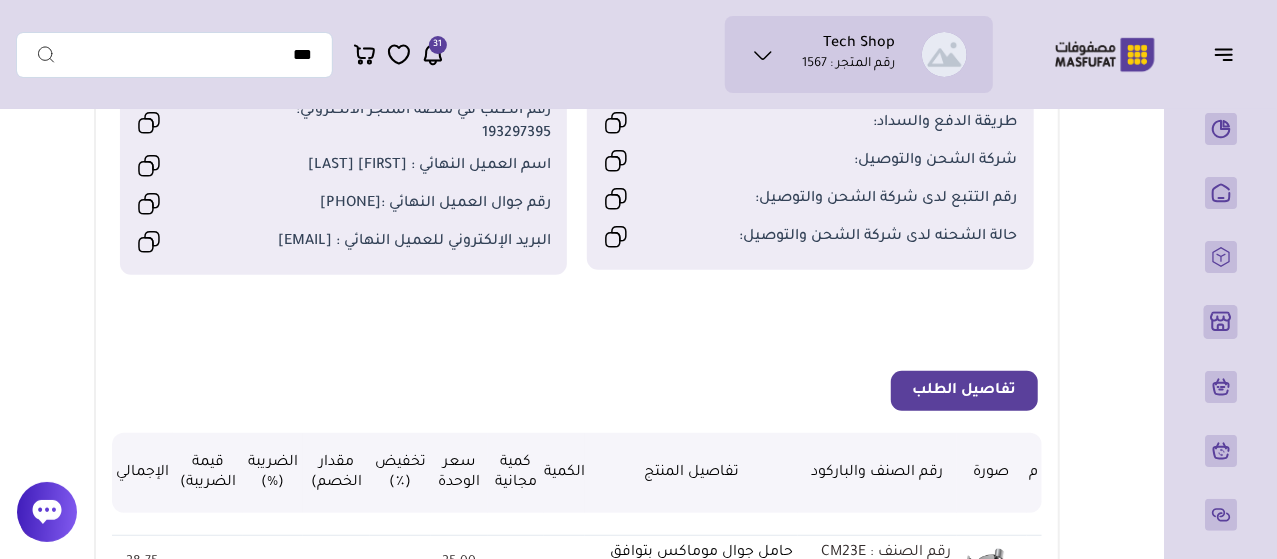 scroll, scrollTop: 400, scrollLeft: 0, axis: vertical 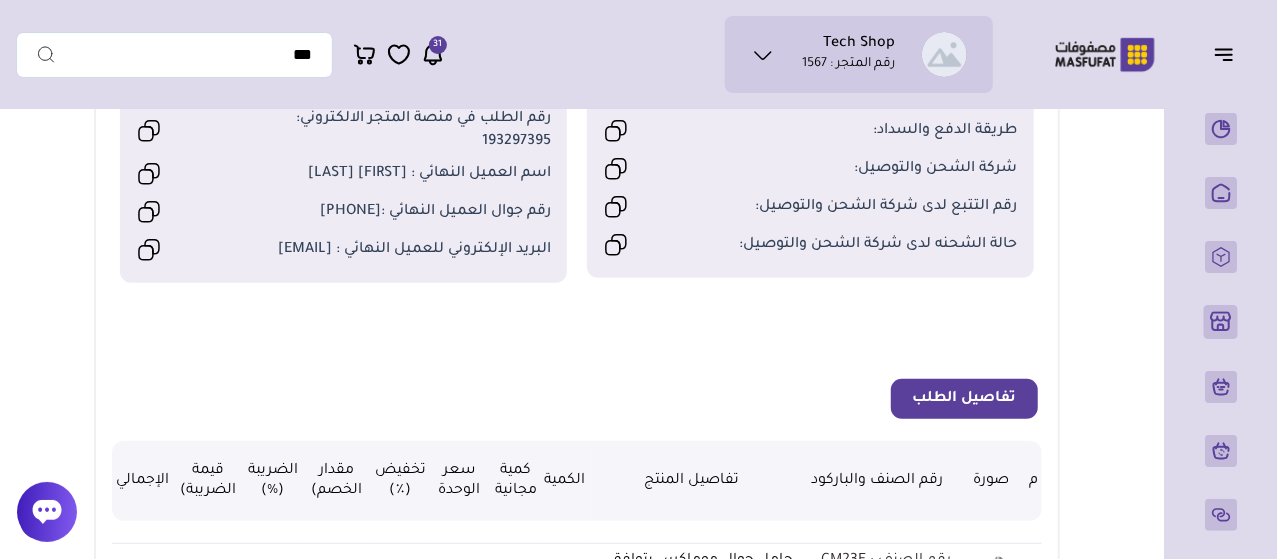 click at bounding box center (433, 54) 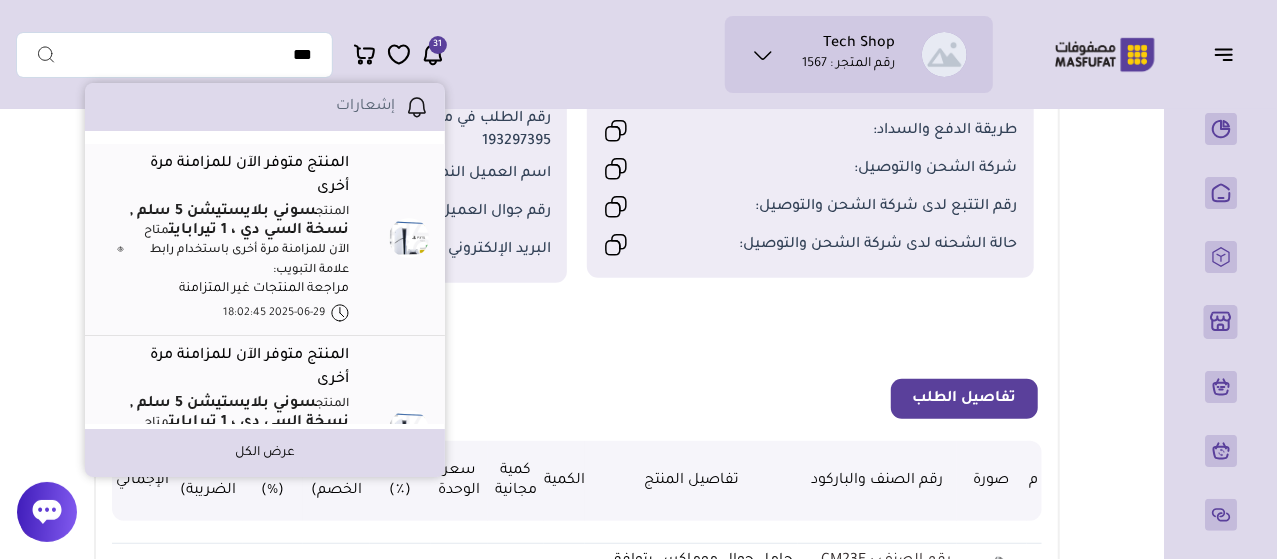 click on "المنتج  سوني بلايستيشن 5 سلم , نسخة السي دي ، 1 تيرابايت  متاح الآن للمزامنة مرة أخرى باستخدام رابط علامة التبويب: مراجعة المنتجات غير المتزامنة" at bounding box center (238, 250) 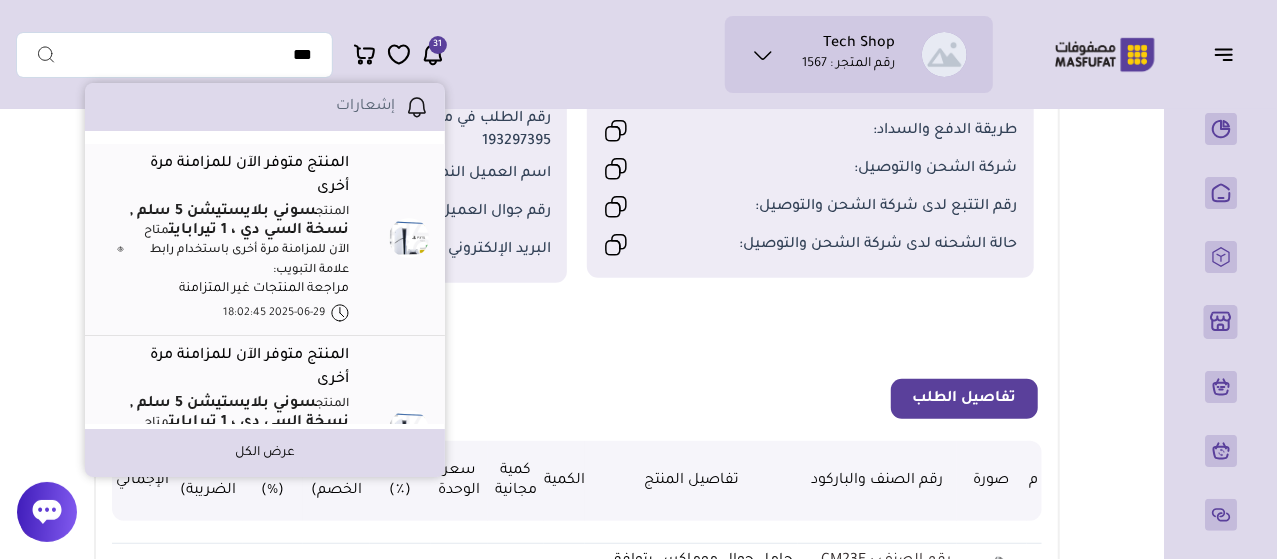 click on "المنتج  سوني بلايستيشن 5 سلم , نسخة السي دي ، 1 تيرابايت  متاح الآن للمزامنة مرة أخرى باستخدام رابط علامة التبويب: مراجعة المنتجات غير المتزامنة" at bounding box center [238, 250] 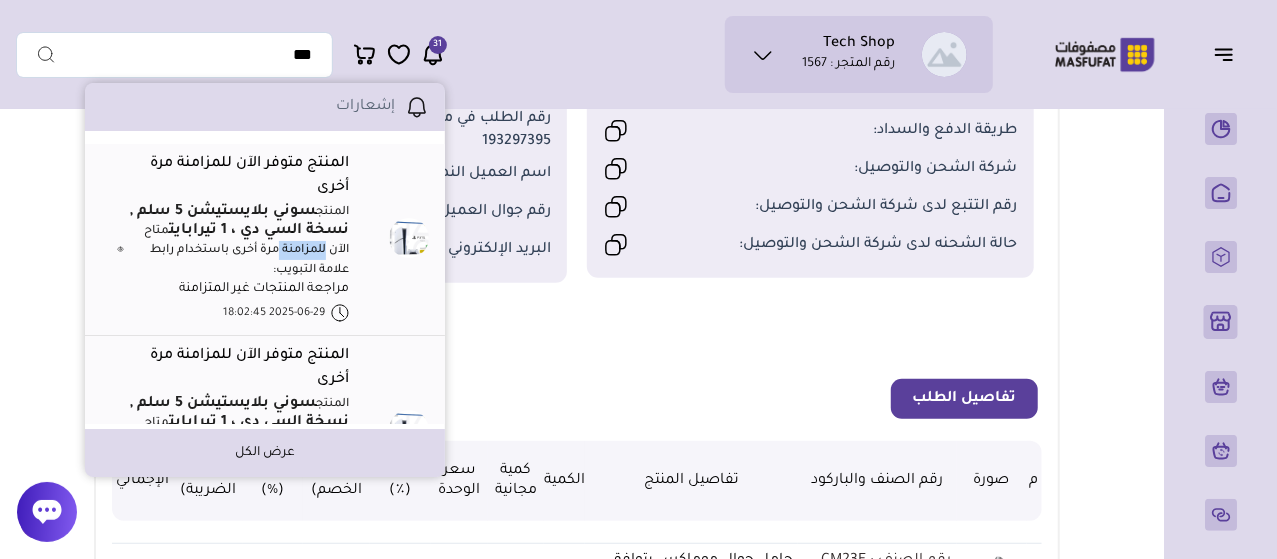 click on "المنتج  سوني بلايستيشن 5 سلم , نسخة السي دي ، 1 تيرابايت  متاح الآن للمزامنة مرة أخرى باستخدام رابط علامة التبويب: مراجعة المنتجات غير المتزامنة" at bounding box center (238, 250) 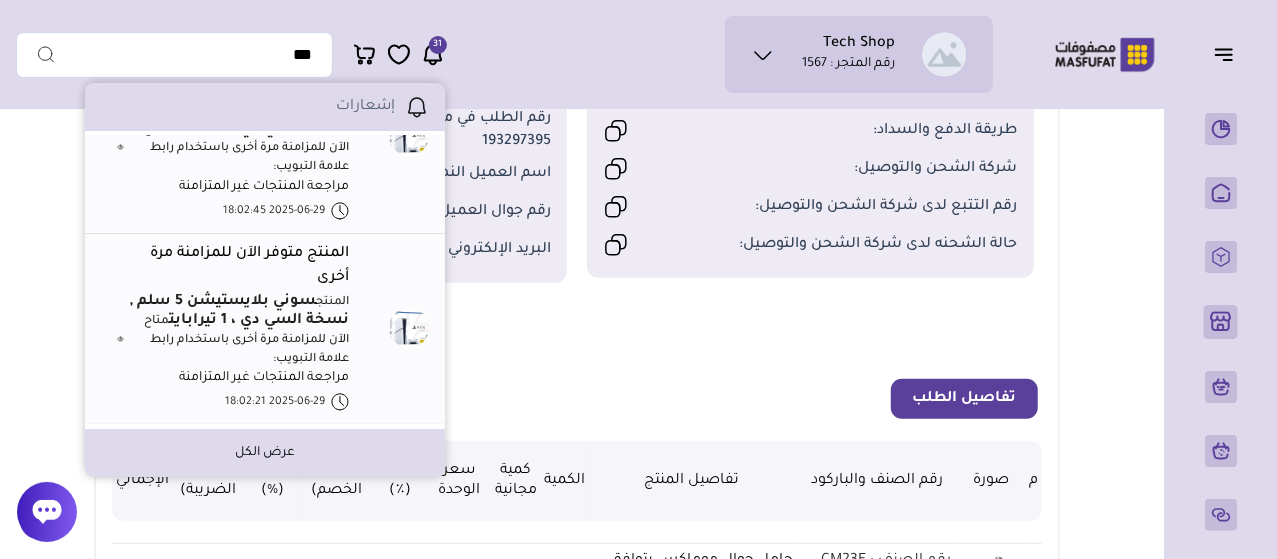 scroll, scrollTop: 300, scrollLeft: 0, axis: vertical 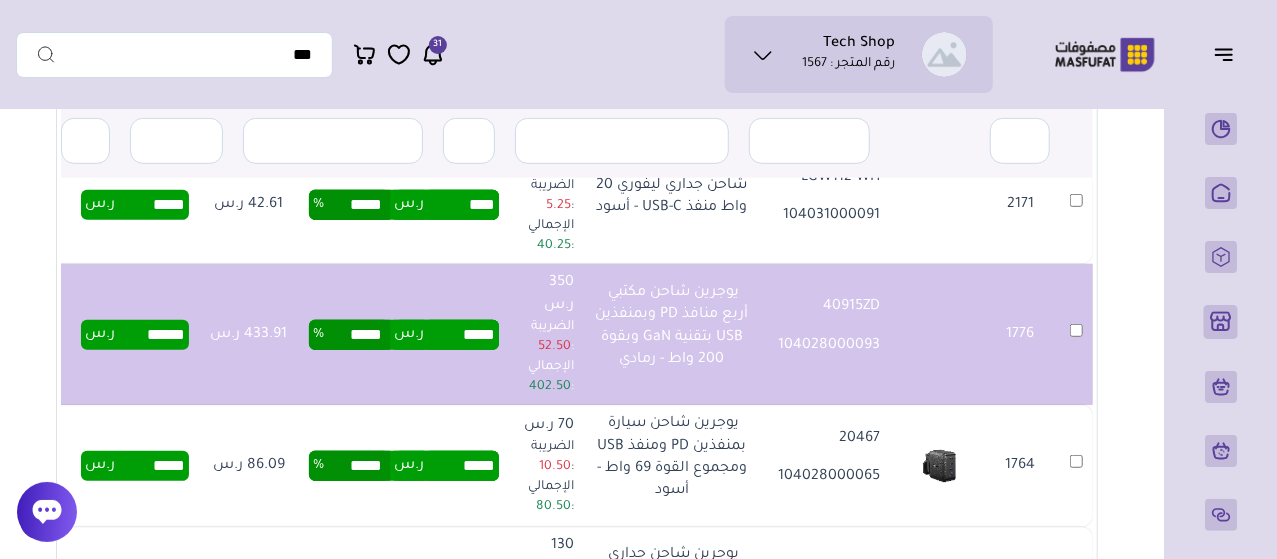 click on "2171" at bounding box center (1076, 205) 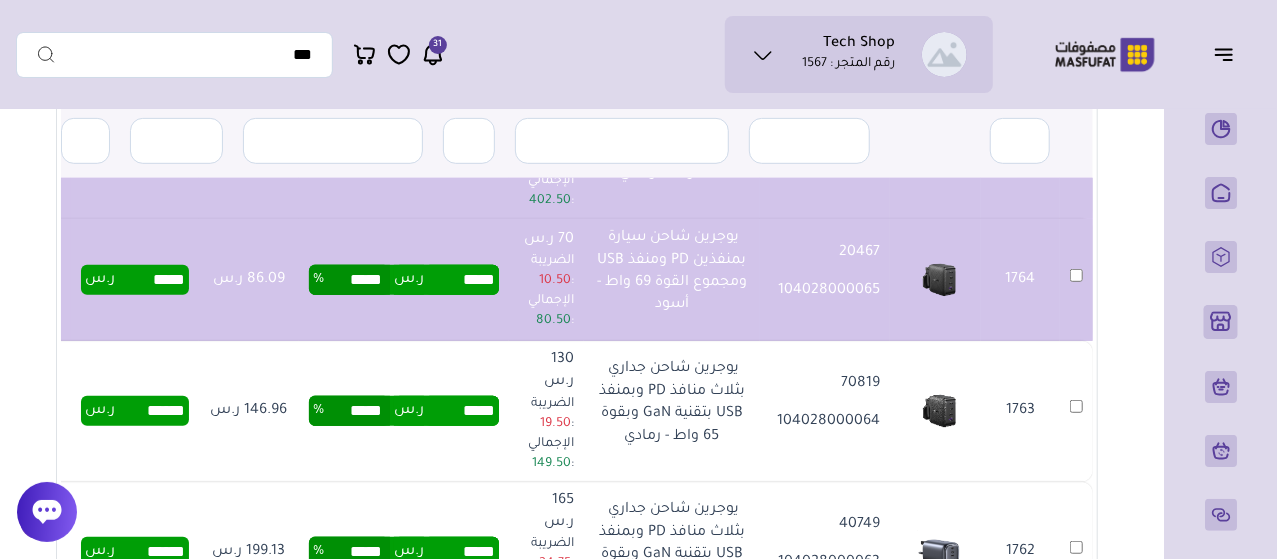 scroll, scrollTop: 2300, scrollLeft: 0, axis: vertical 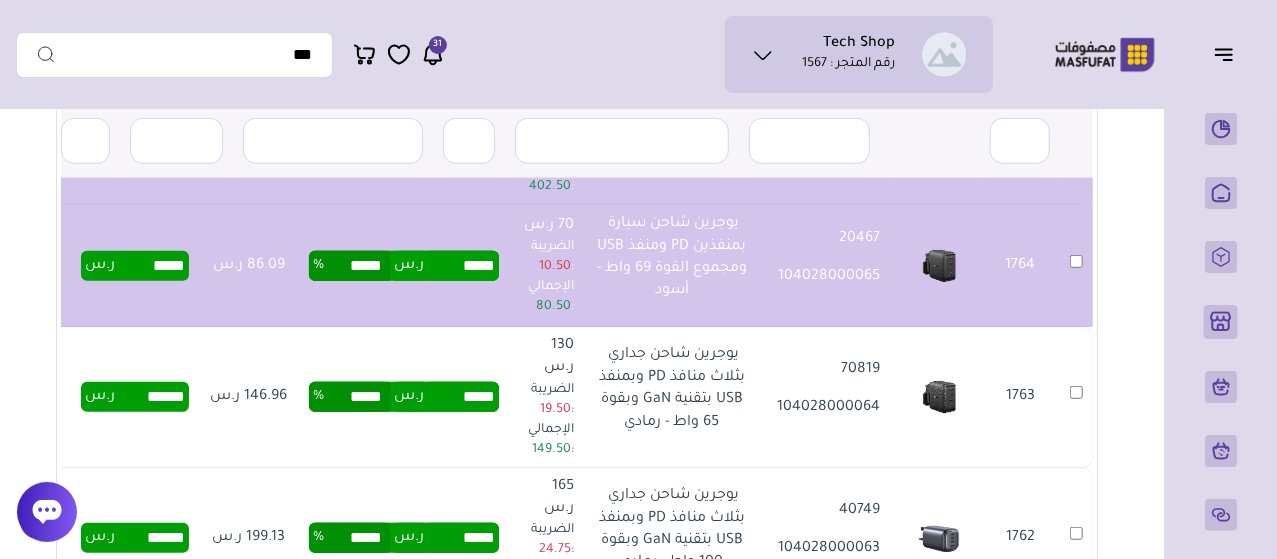 click on "1763" at bounding box center (1076, 397) 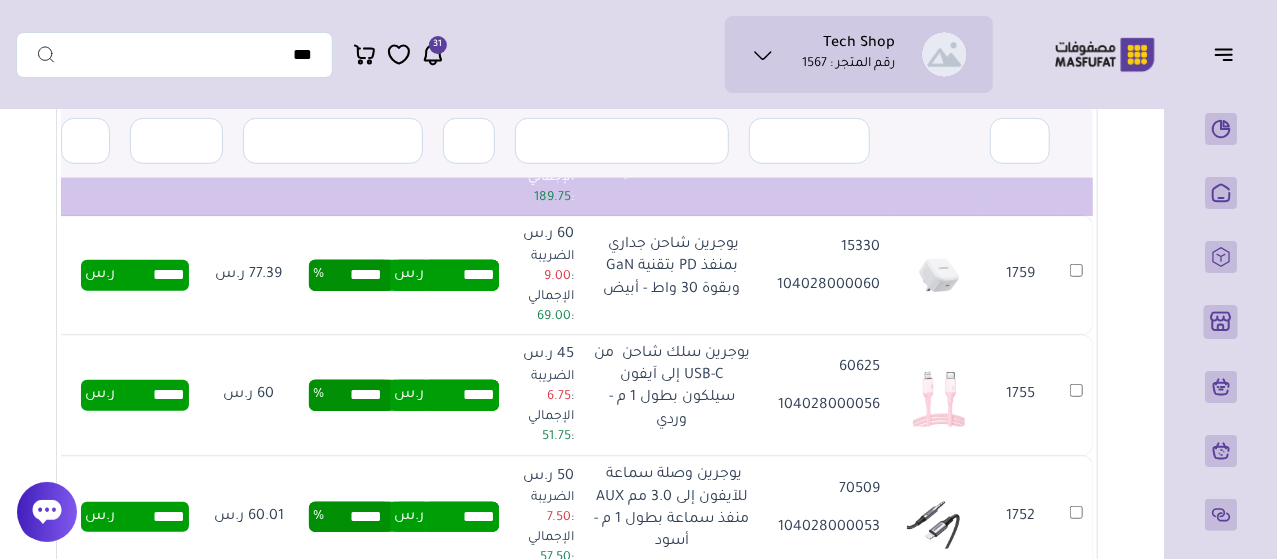 scroll, scrollTop: 2700, scrollLeft: 0, axis: vertical 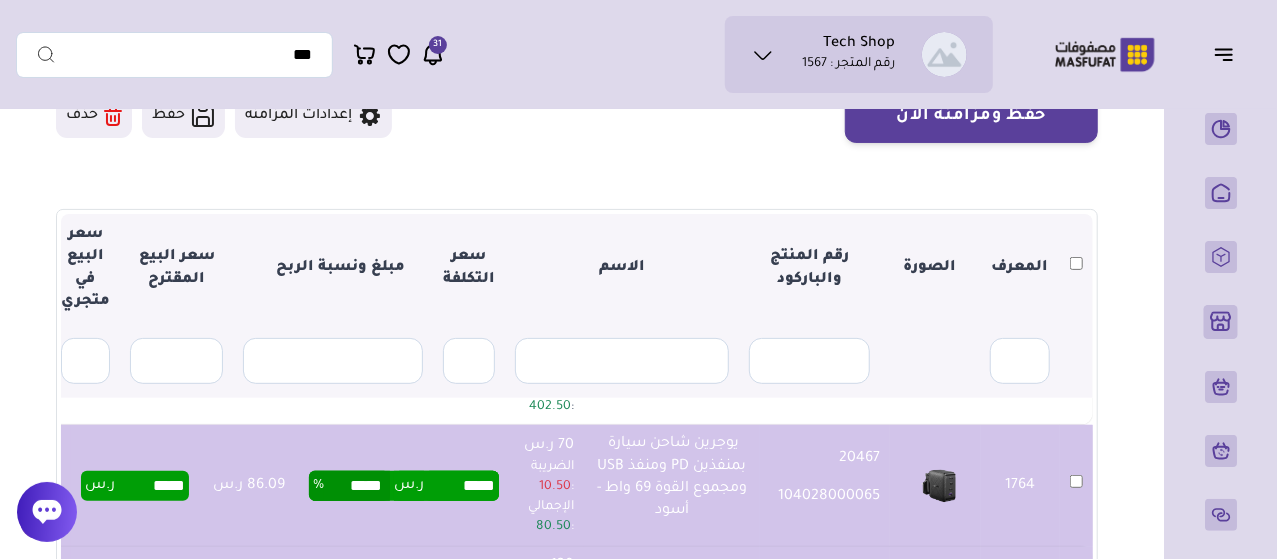 click on "1764" at bounding box center [1076, 486] 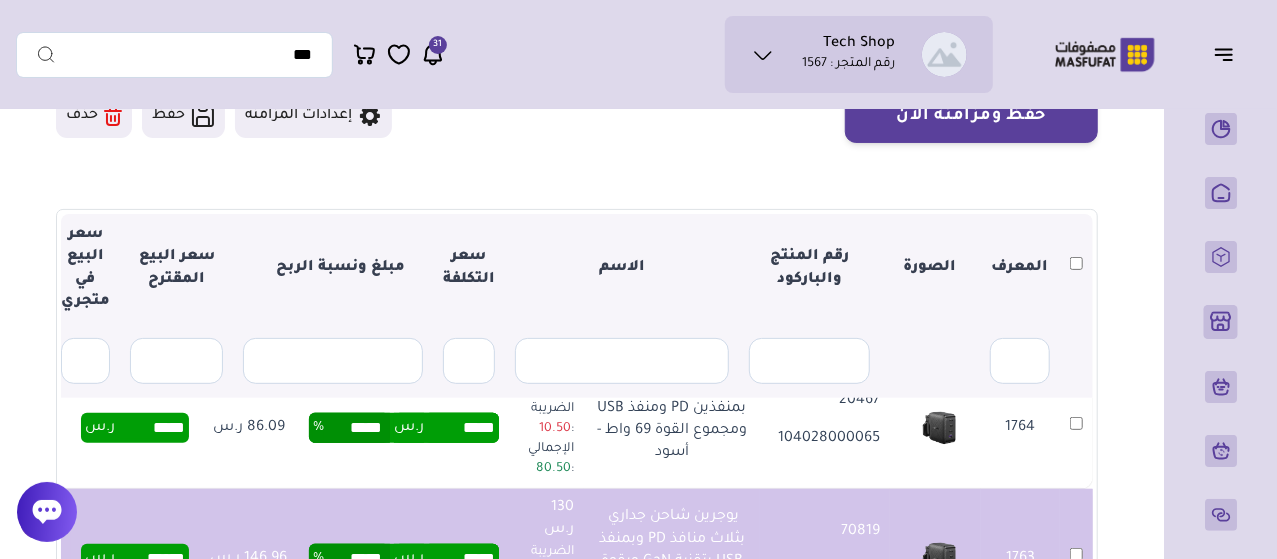 scroll, scrollTop: 2400, scrollLeft: 0, axis: vertical 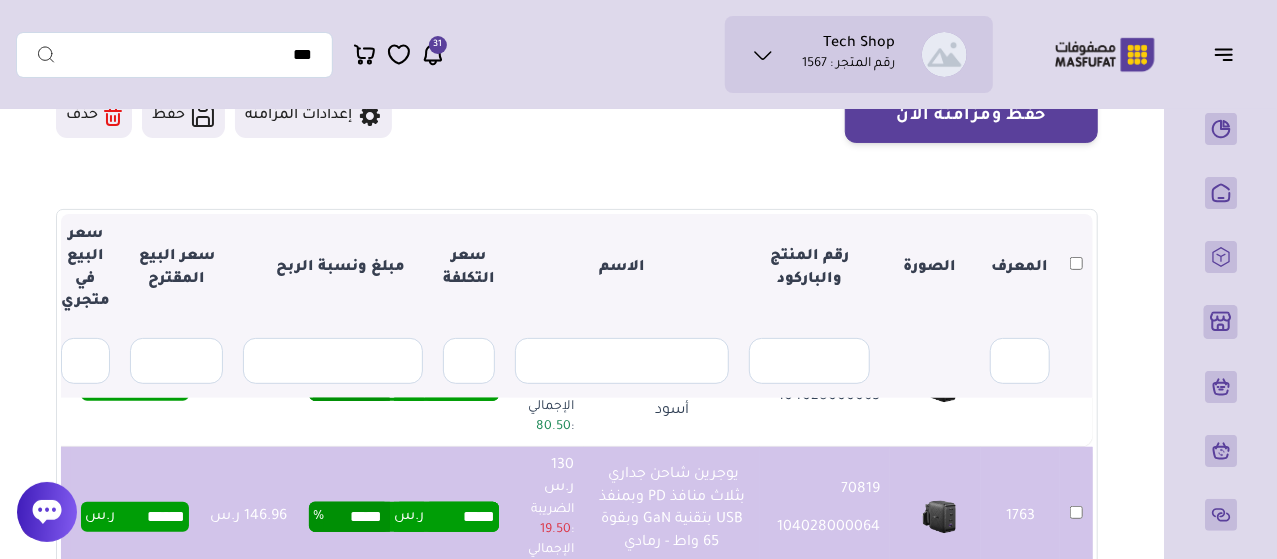 click on "1763" at bounding box center [1076, 517] 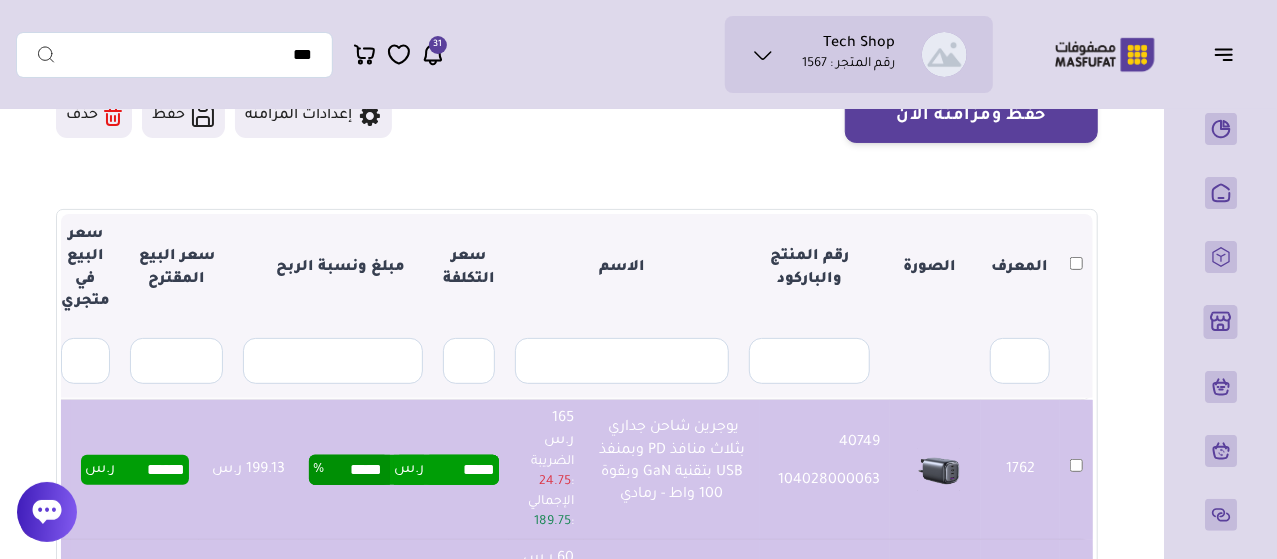 scroll, scrollTop: 2600, scrollLeft: 0, axis: vertical 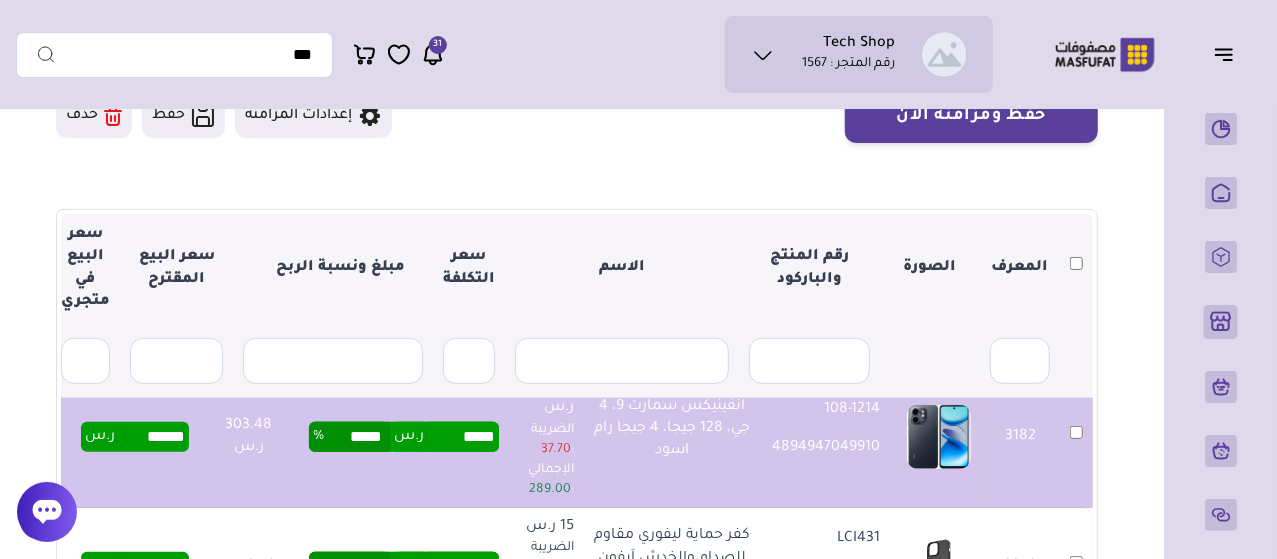 drag, startPoint x: 120, startPoint y: 433, endPoint x: 196, endPoint y: 431, distance: 76.02631 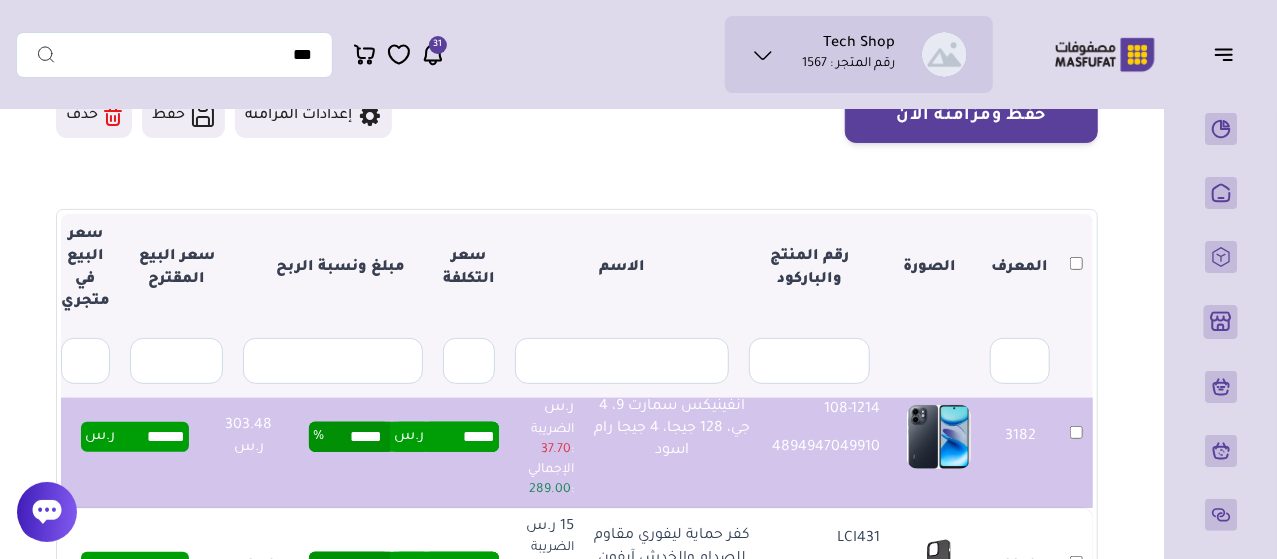 click on "******
ر.س
303.48" at bounding box center (135, 437) 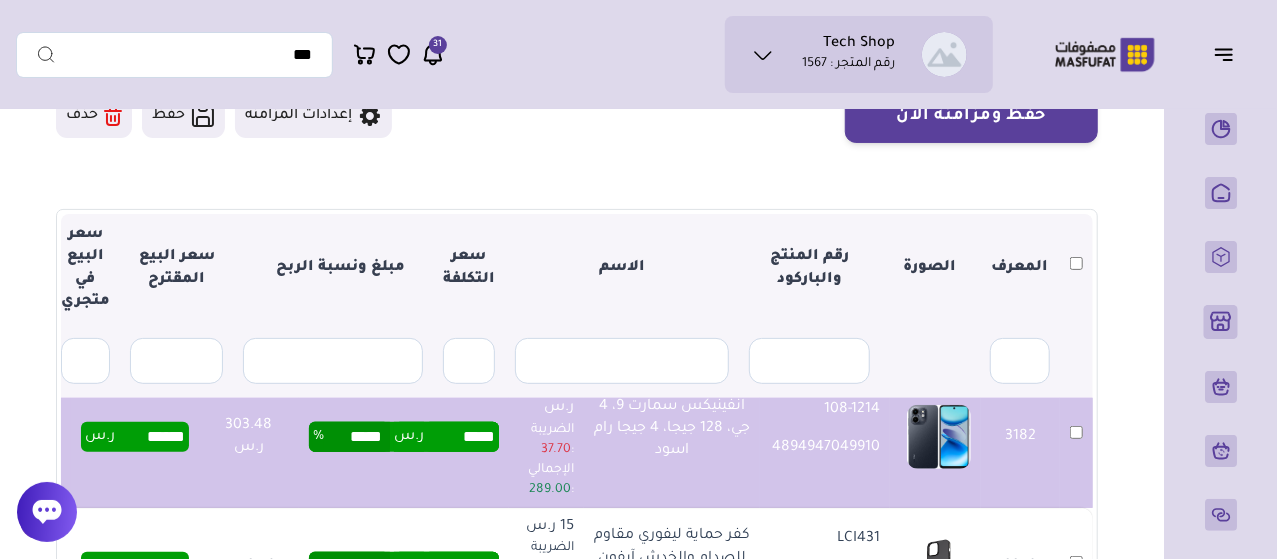 drag, startPoint x: 130, startPoint y: 437, endPoint x: 166, endPoint y: 437, distance: 36 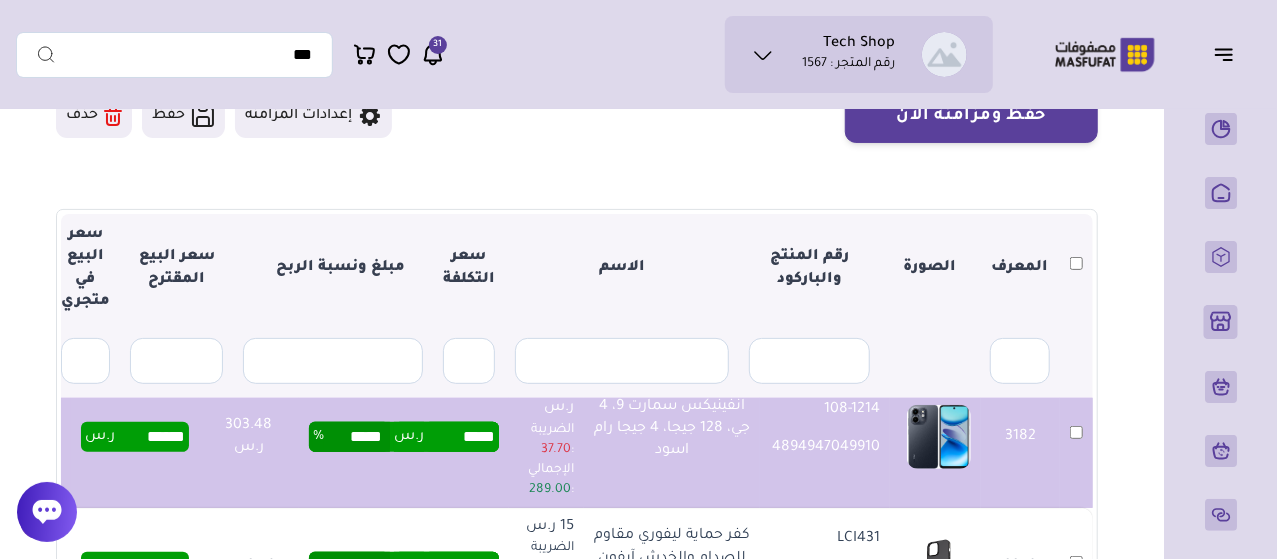click on "******" at bounding box center (150, 437) 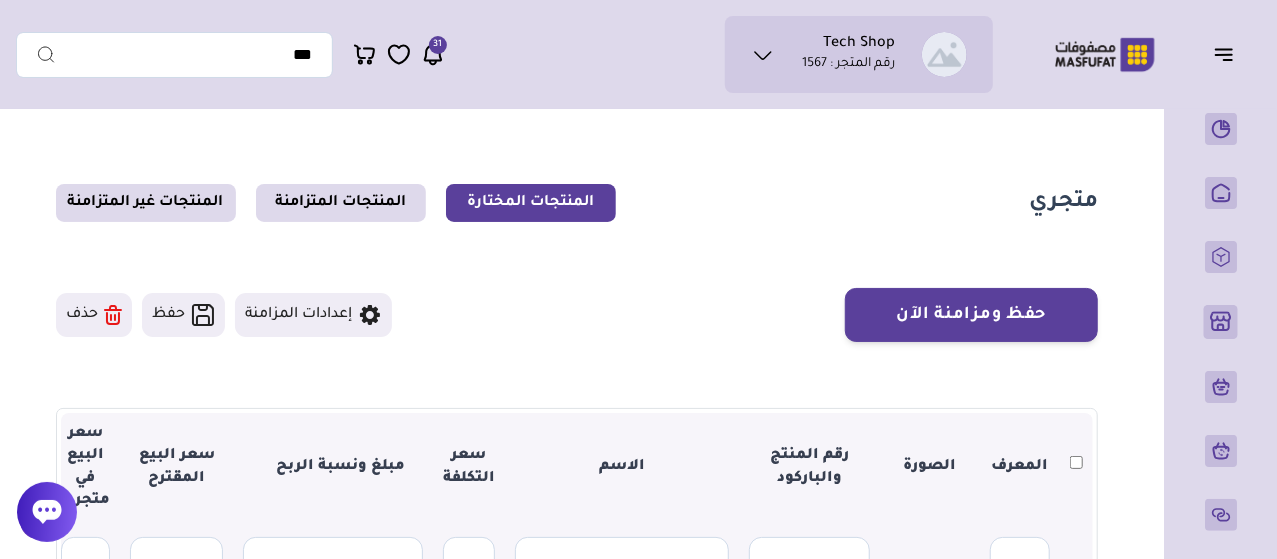 scroll, scrollTop: 0, scrollLeft: 0, axis: both 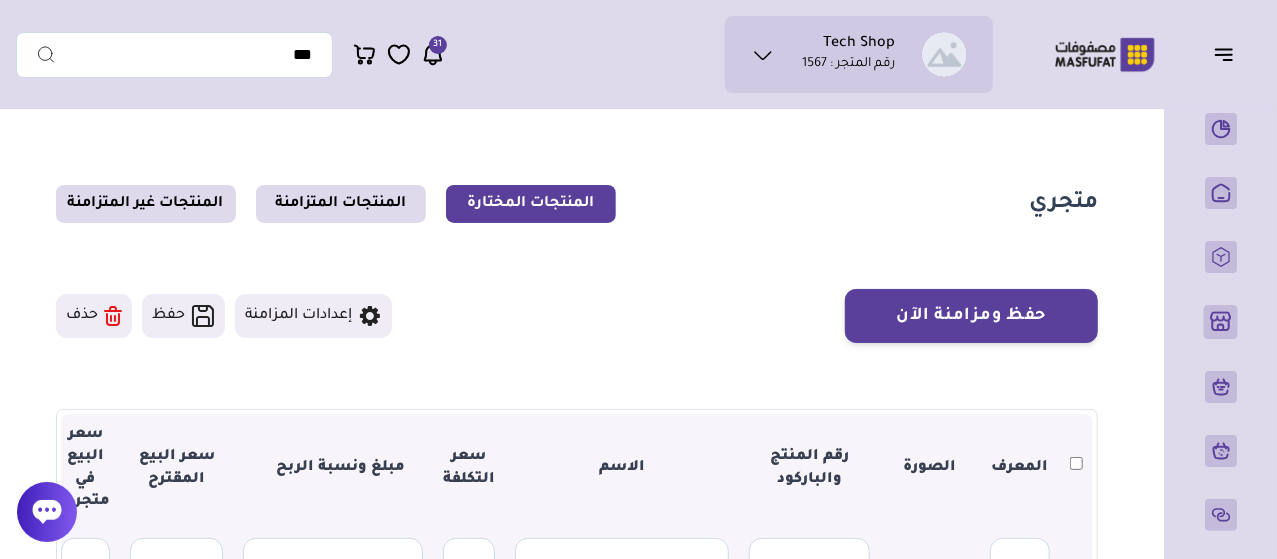 click on "إعدادات المزامنة" at bounding box center [313, 316] 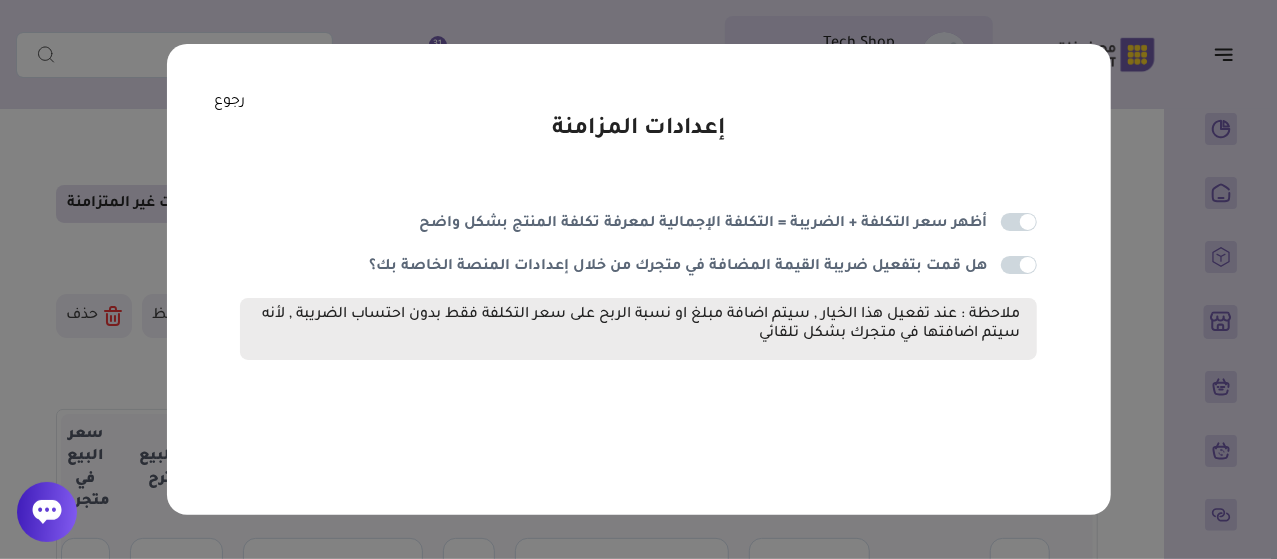 click on "رجوع" at bounding box center [229, 102] 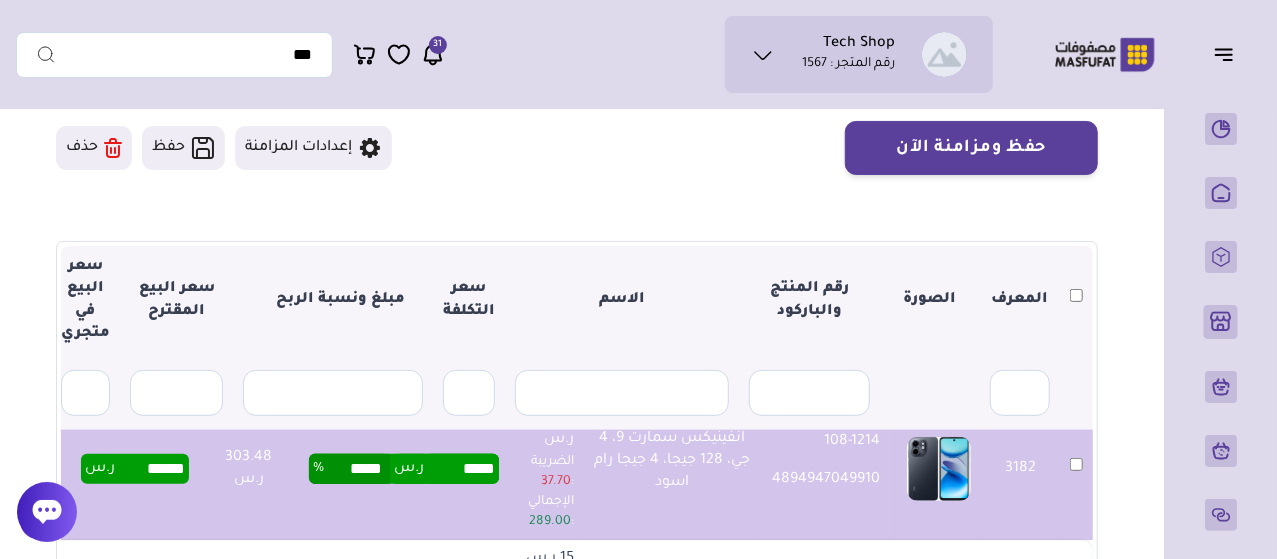 scroll, scrollTop: 200, scrollLeft: 0, axis: vertical 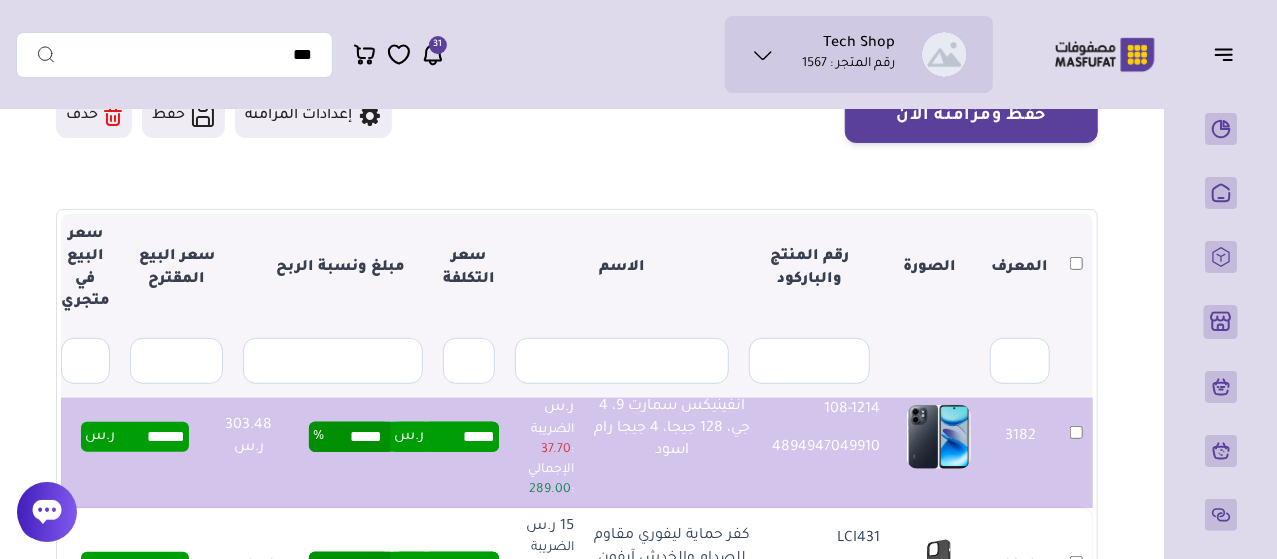 drag, startPoint x: 133, startPoint y: 435, endPoint x: 170, endPoint y: 442, distance: 37.65634 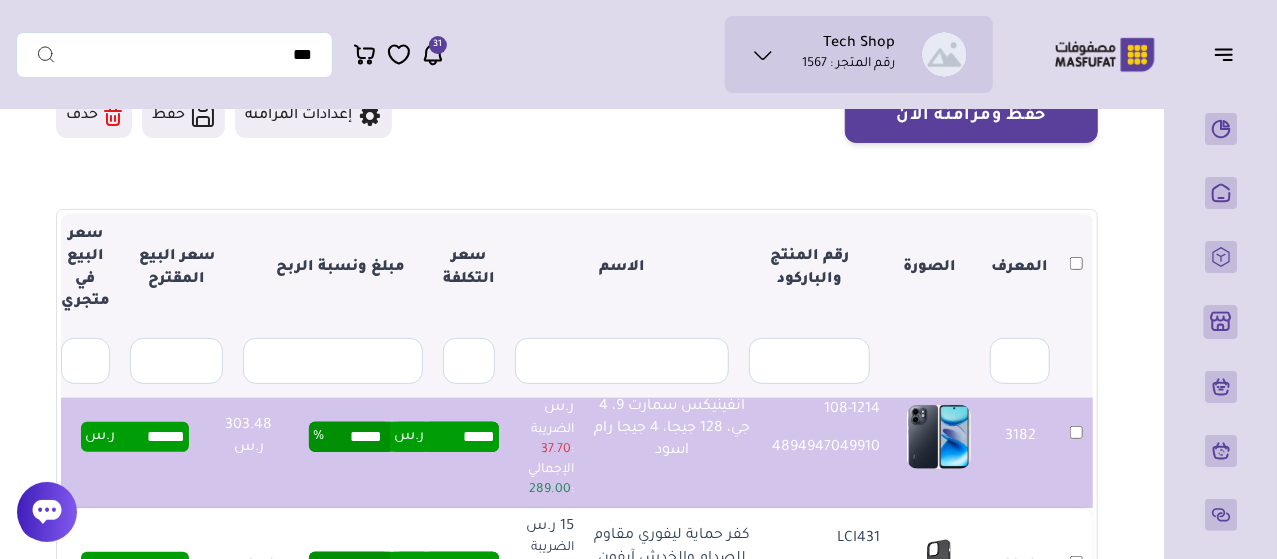 click on "******" at bounding box center (150, 437) 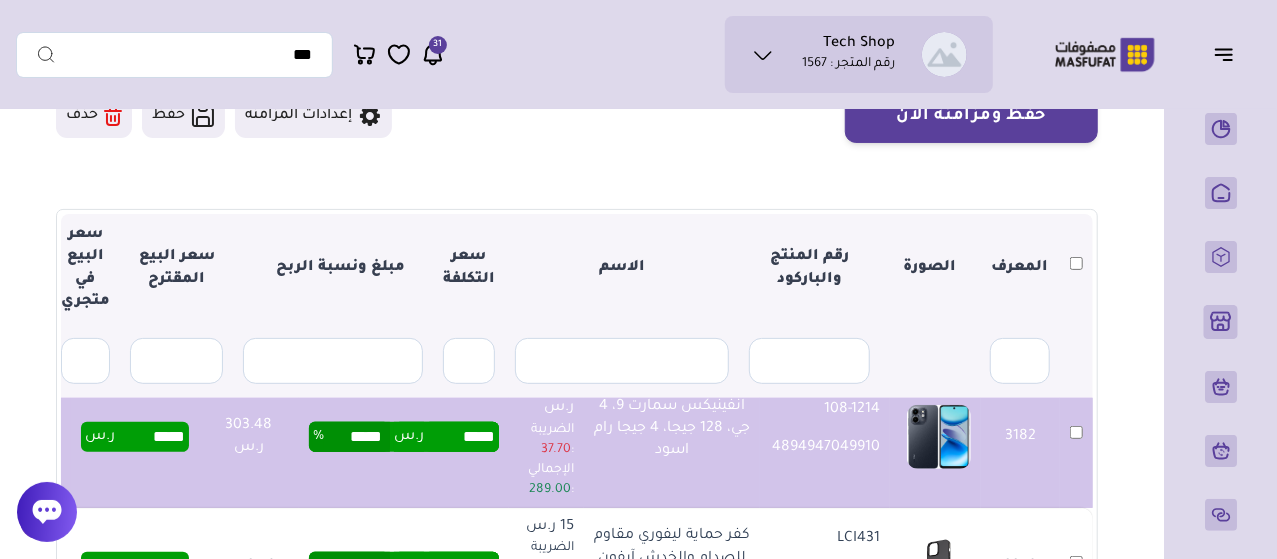 drag, startPoint x: 138, startPoint y: 436, endPoint x: 194, endPoint y: 444, distance: 56.568542 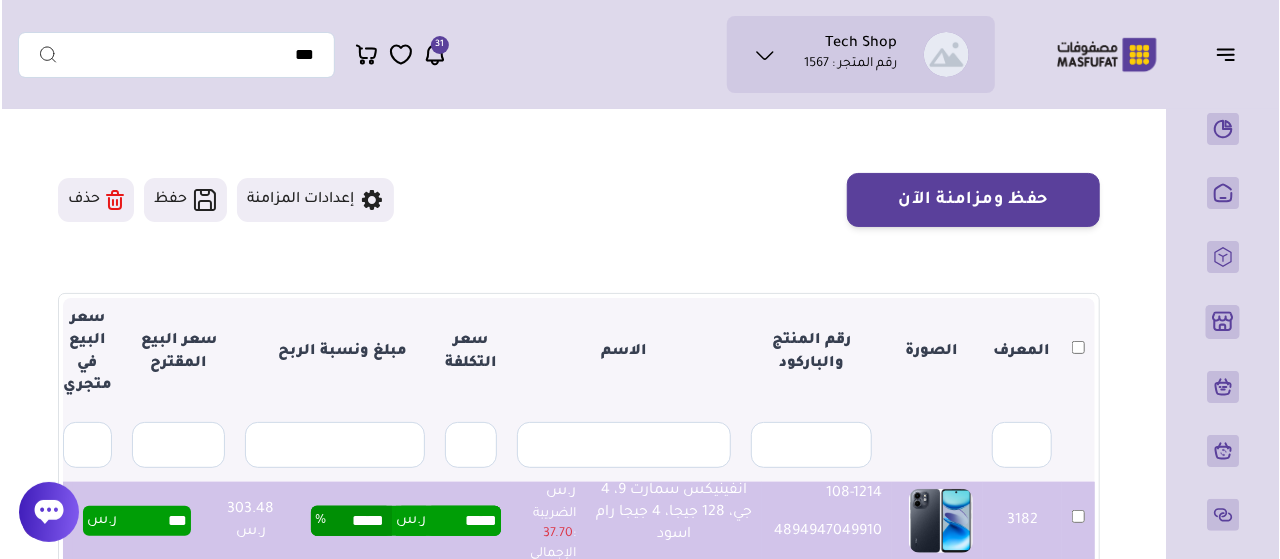 scroll, scrollTop: 100, scrollLeft: 0, axis: vertical 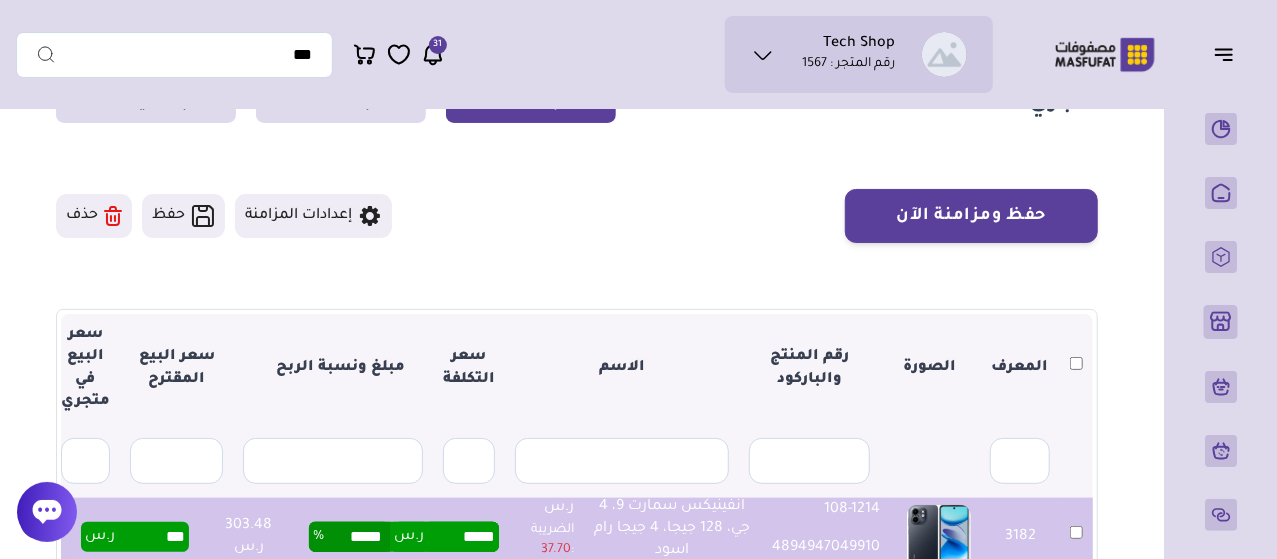 type on "***" 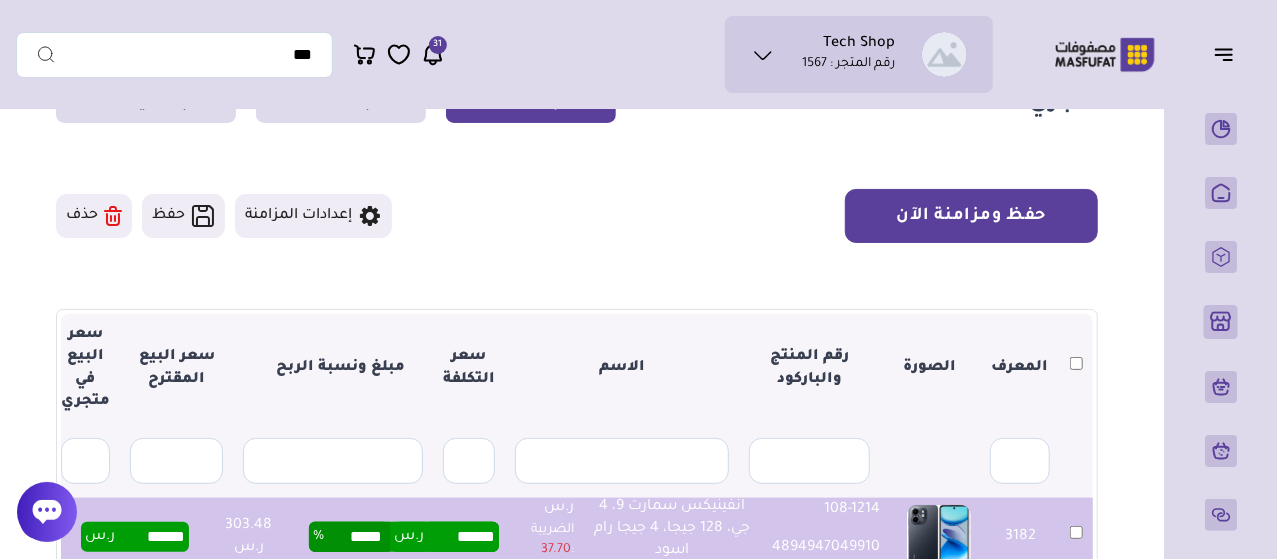 click on "حفظ ومزامنة الآن" at bounding box center [971, 216] 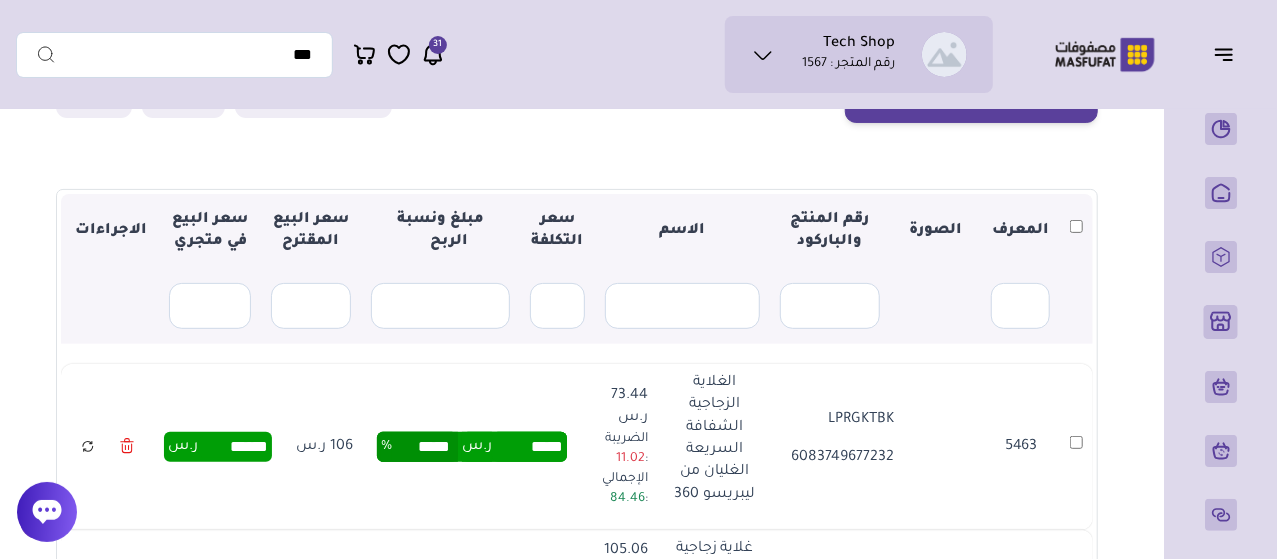 scroll, scrollTop: 500, scrollLeft: 0, axis: vertical 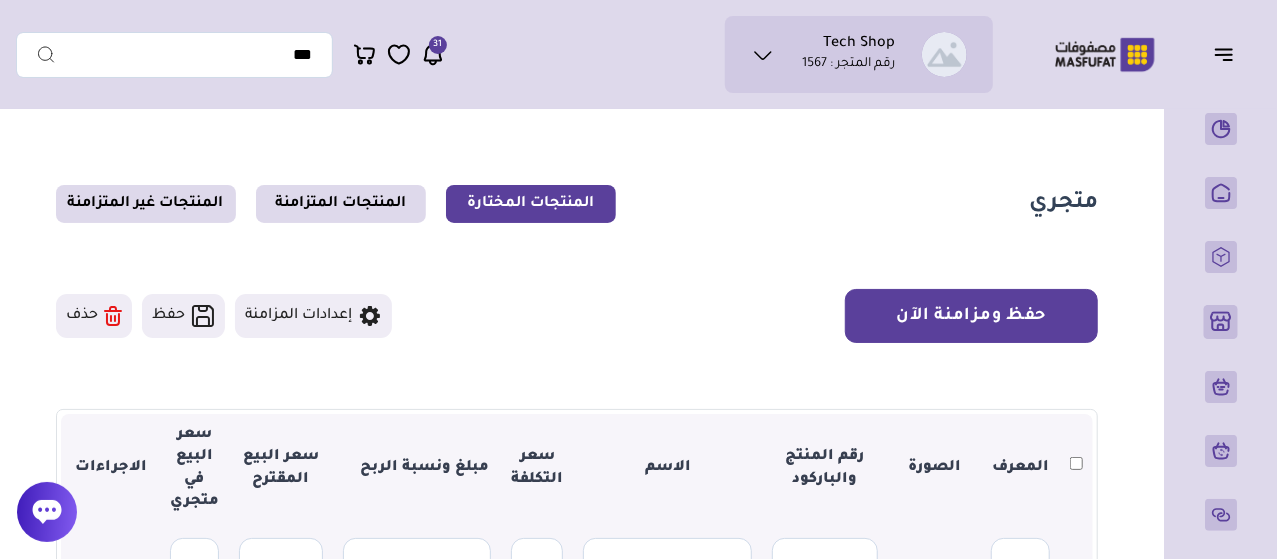 click on "حفظ ومزامنة الآن" at bounding box center (971, 316) 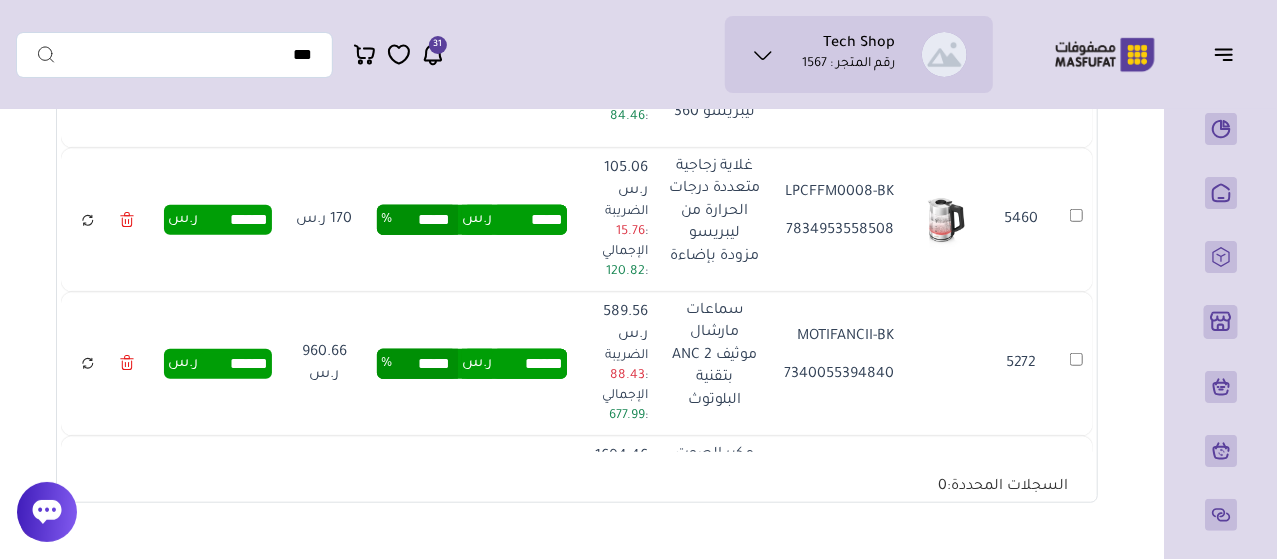 scroll, scrollTop: 600, scrollLeft: 0, axis: vertical 